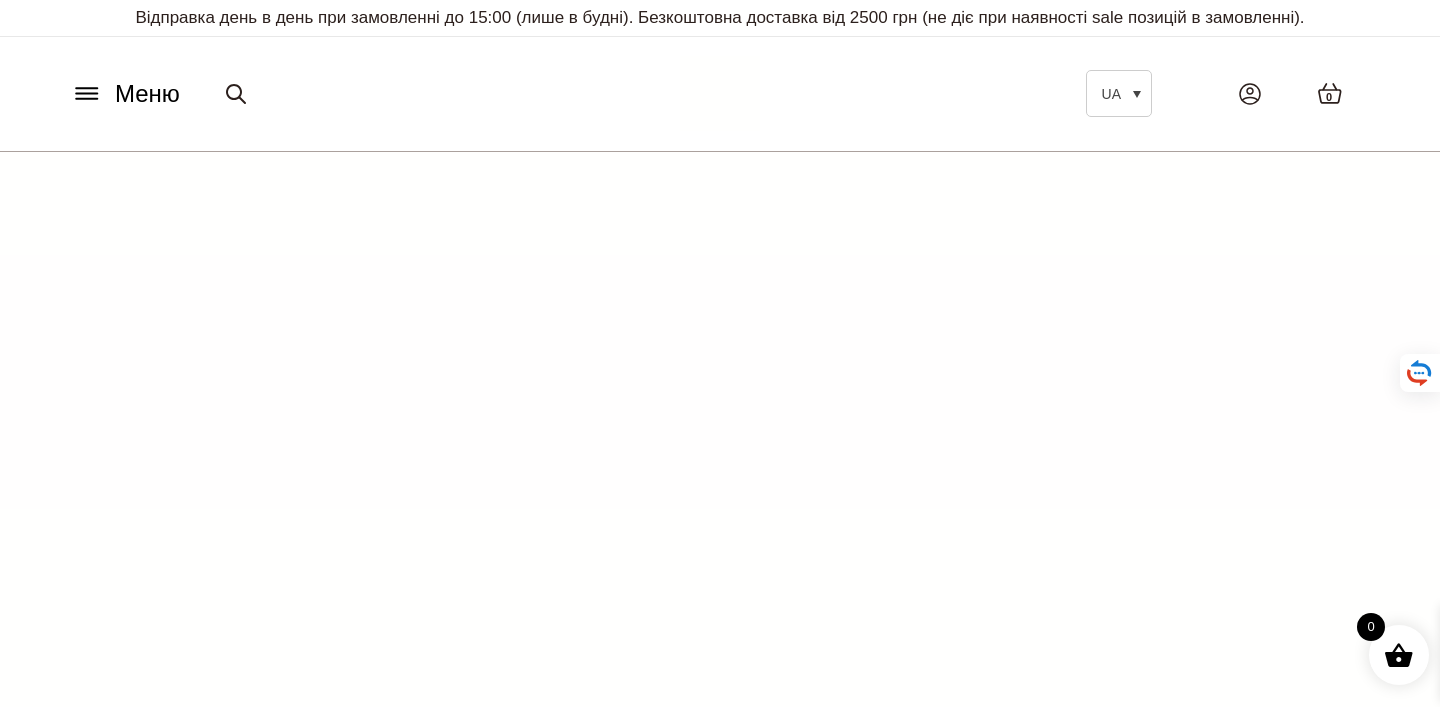 scroll, scrollTop: 0, scrollLeft: 0, axis: both 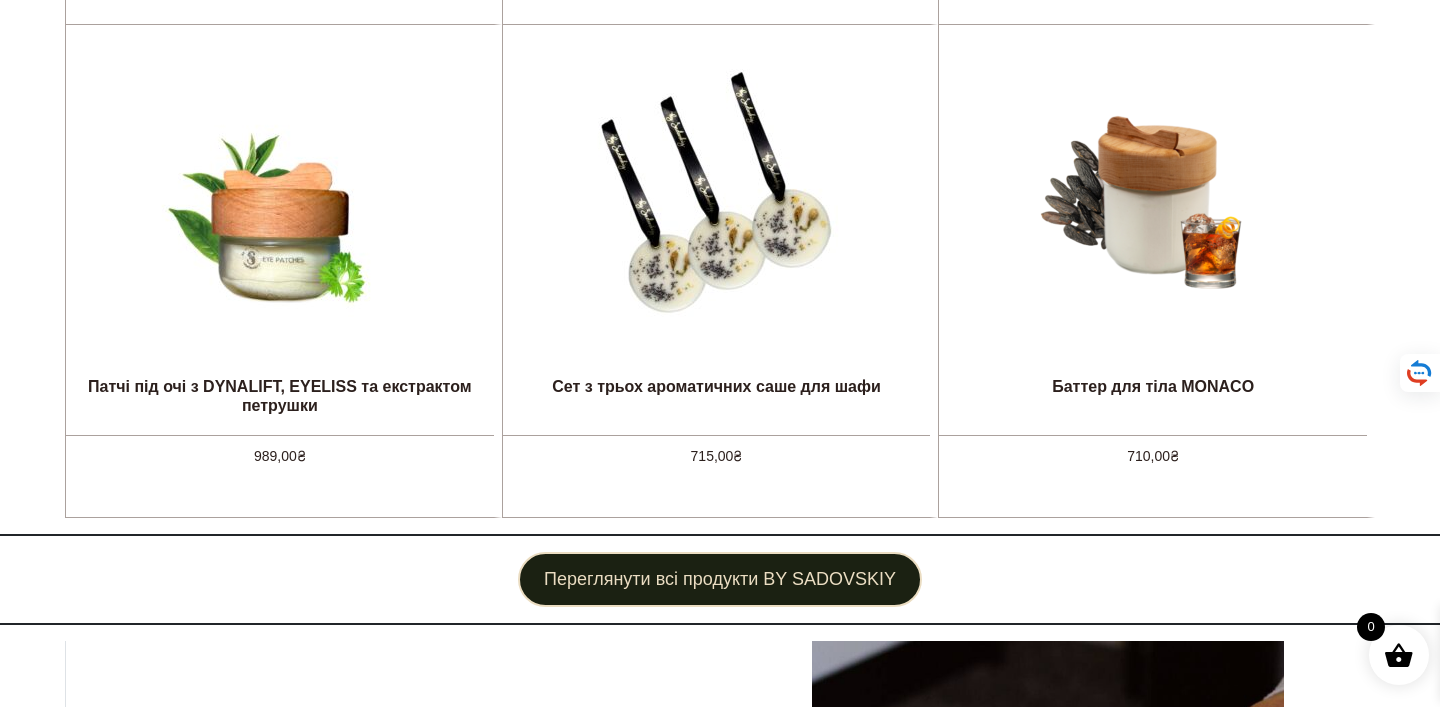 click on "Переглянути всі продукти BY SADOVSKIY" at bounding box center (720, 579) 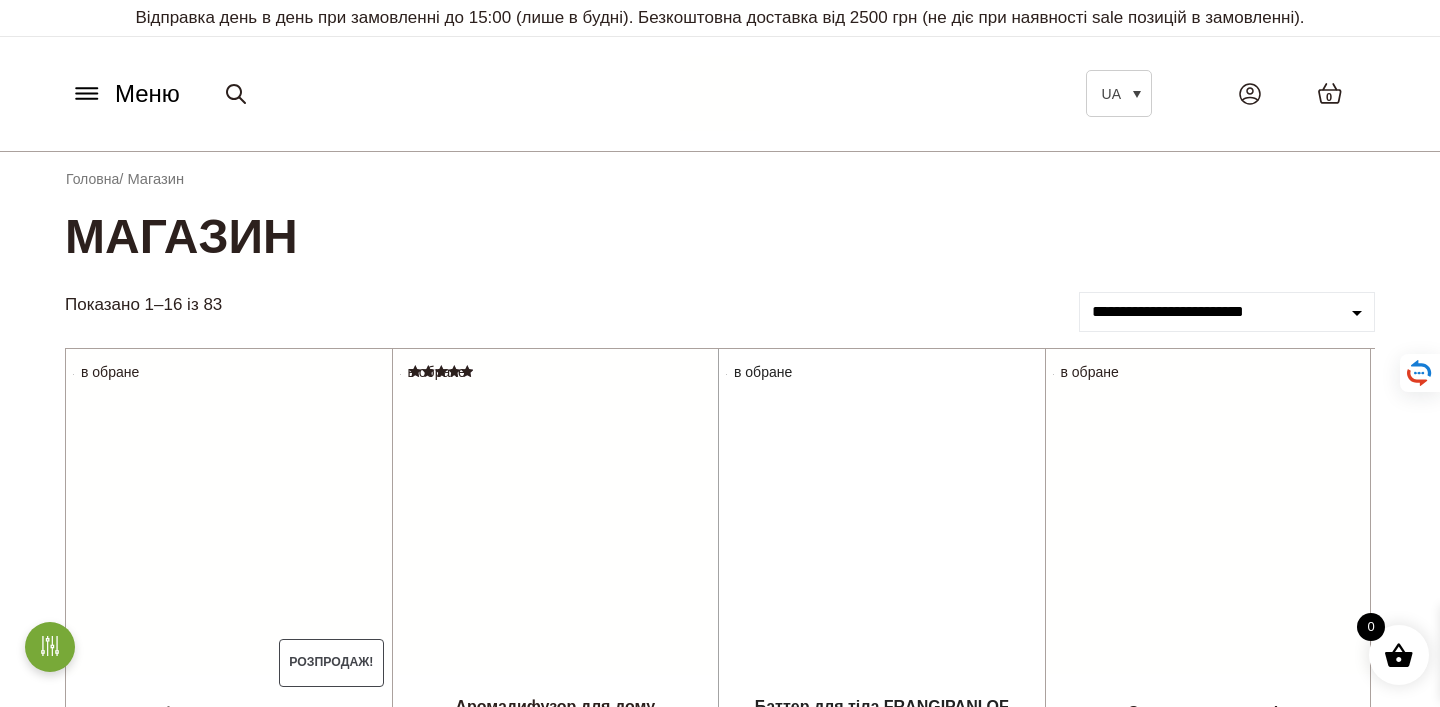 scroll, scrollTop: 0, scrollLeft: 0, axis: both 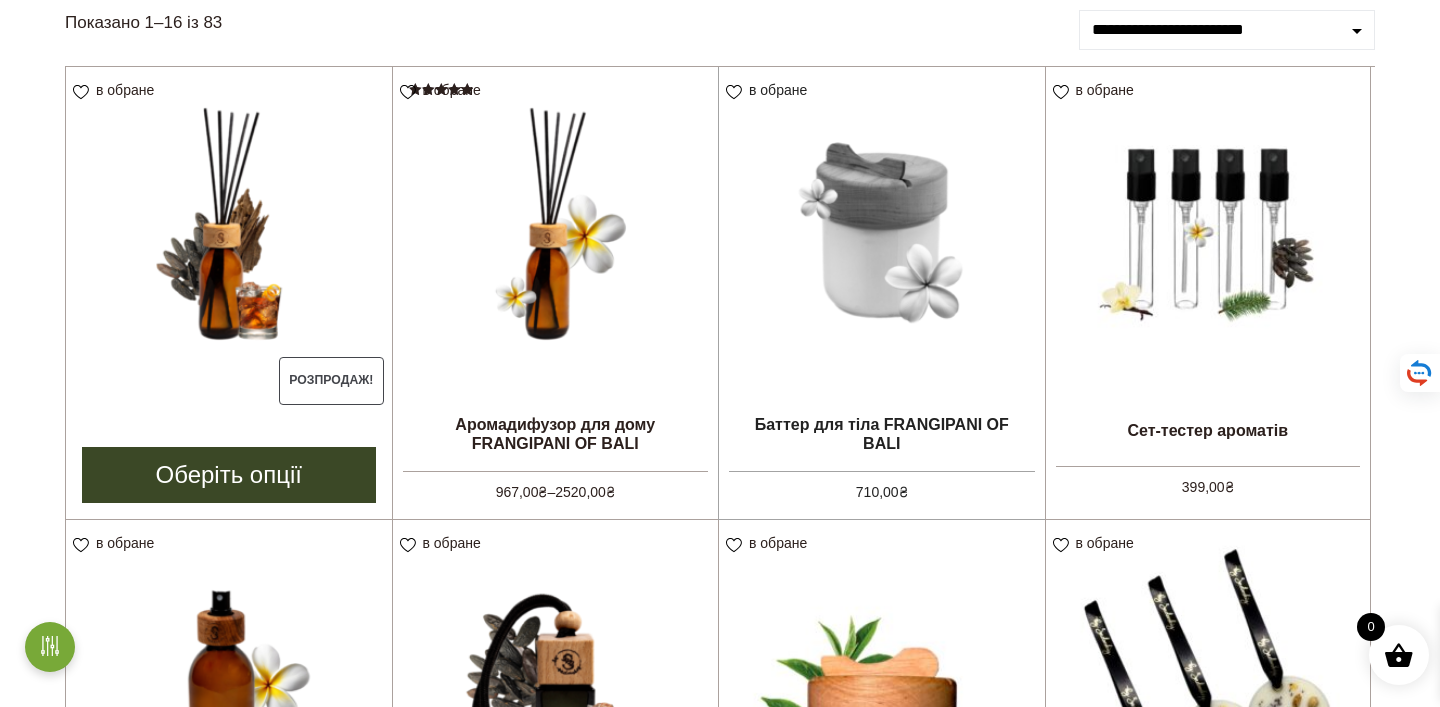 click at bounding box center (229, 230) 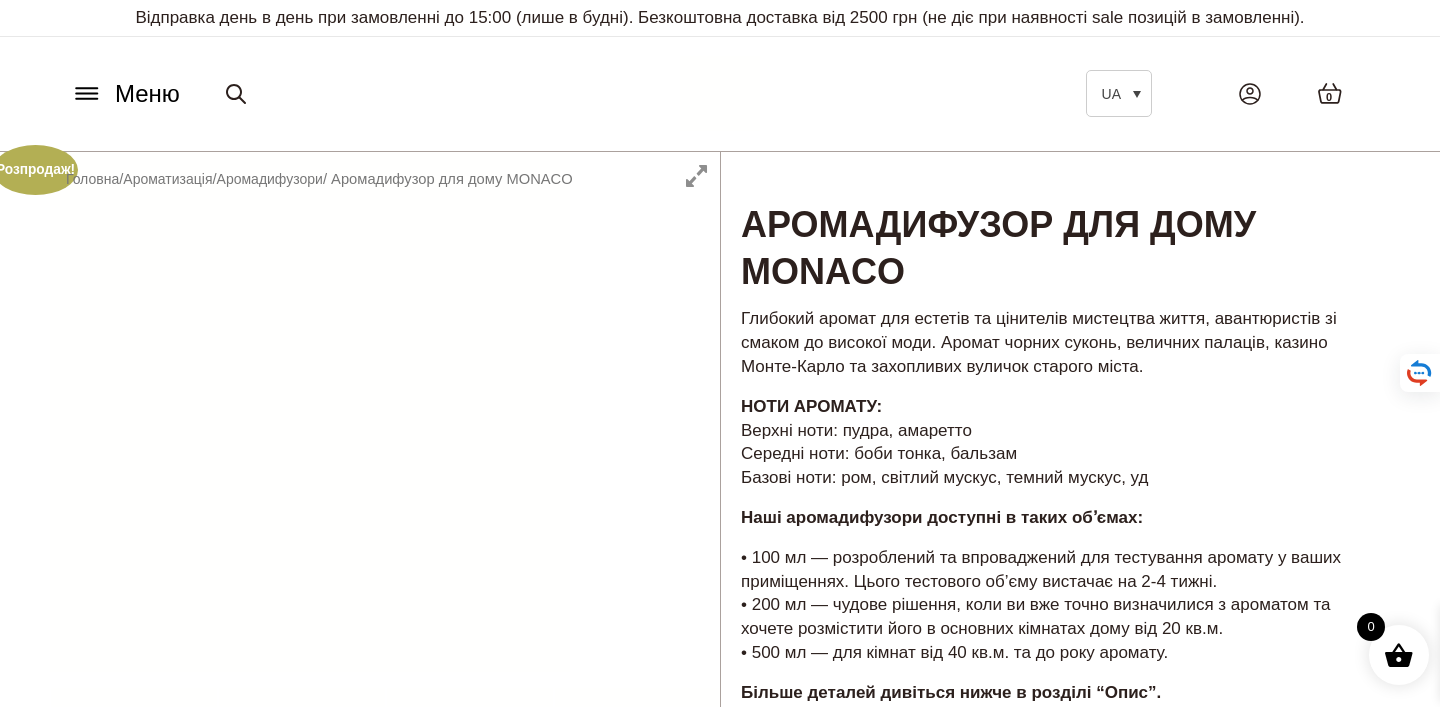 scroll, scrollTop: 0, scrollLeft: 0, axis: both 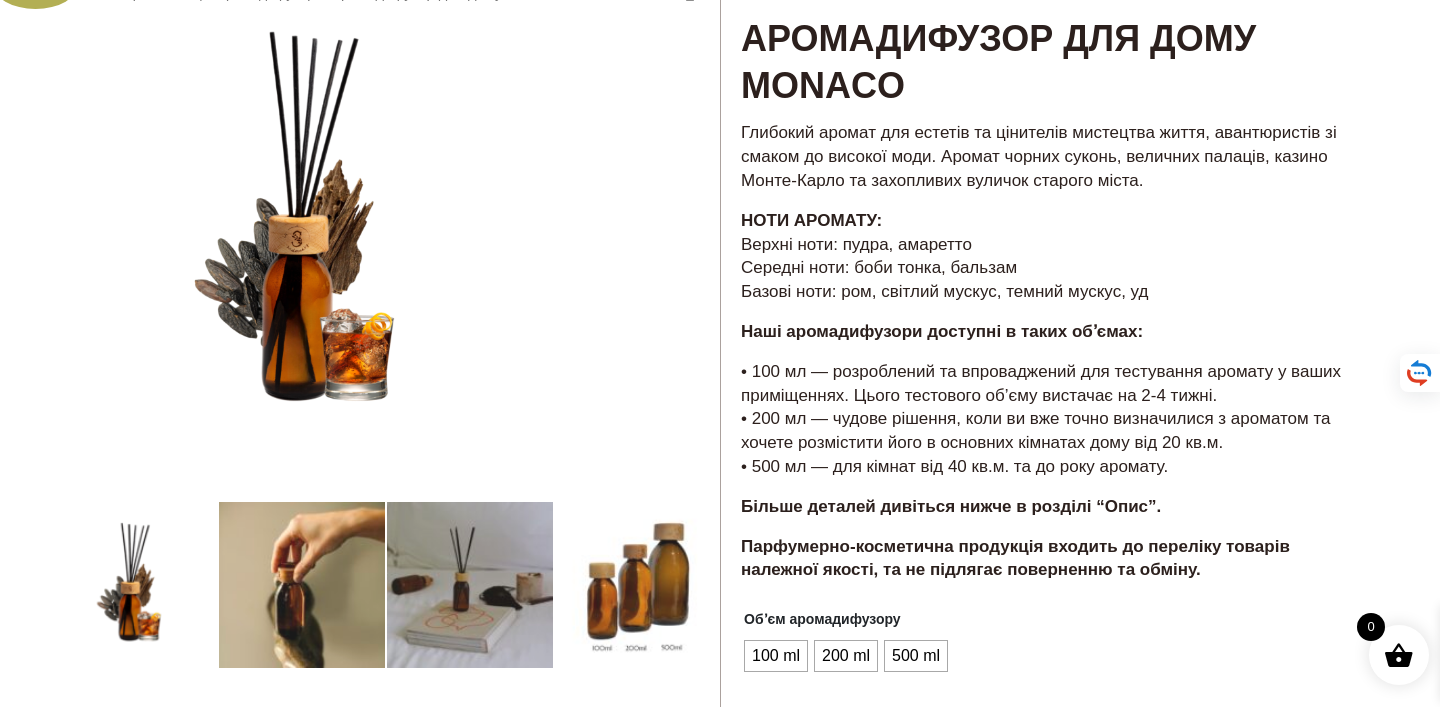 click on "Глибокий аромат для естетів та цінителів мистецтва життя, авантюристів зі смаком до високої моди. Аромат чорних суконь, величних палаців, казино Монте-Карло та захопливих вуличок старого міста." at bounding box center (1055, 156) 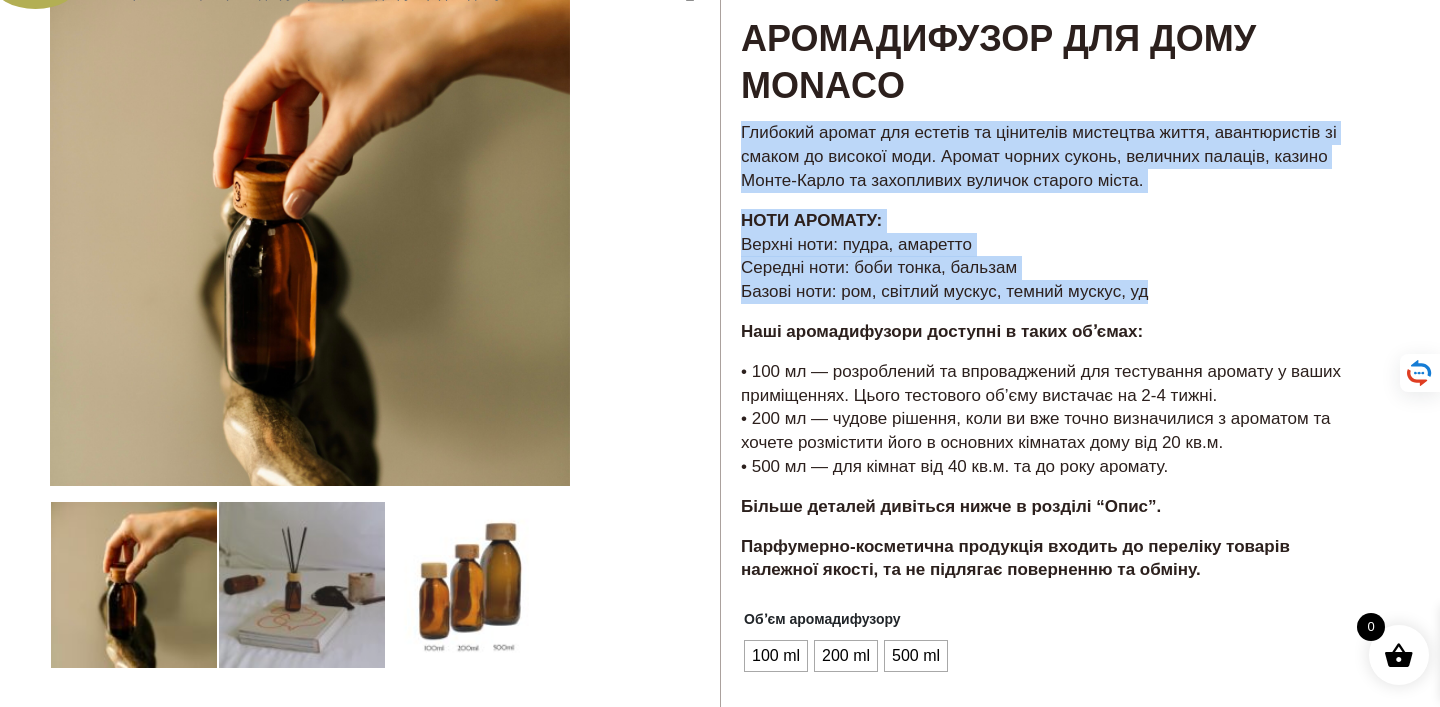 drag, startPoint x: 741, startPoint y: 129, endPoint x: 1196, endPoint y: 304, distance: 487.4936 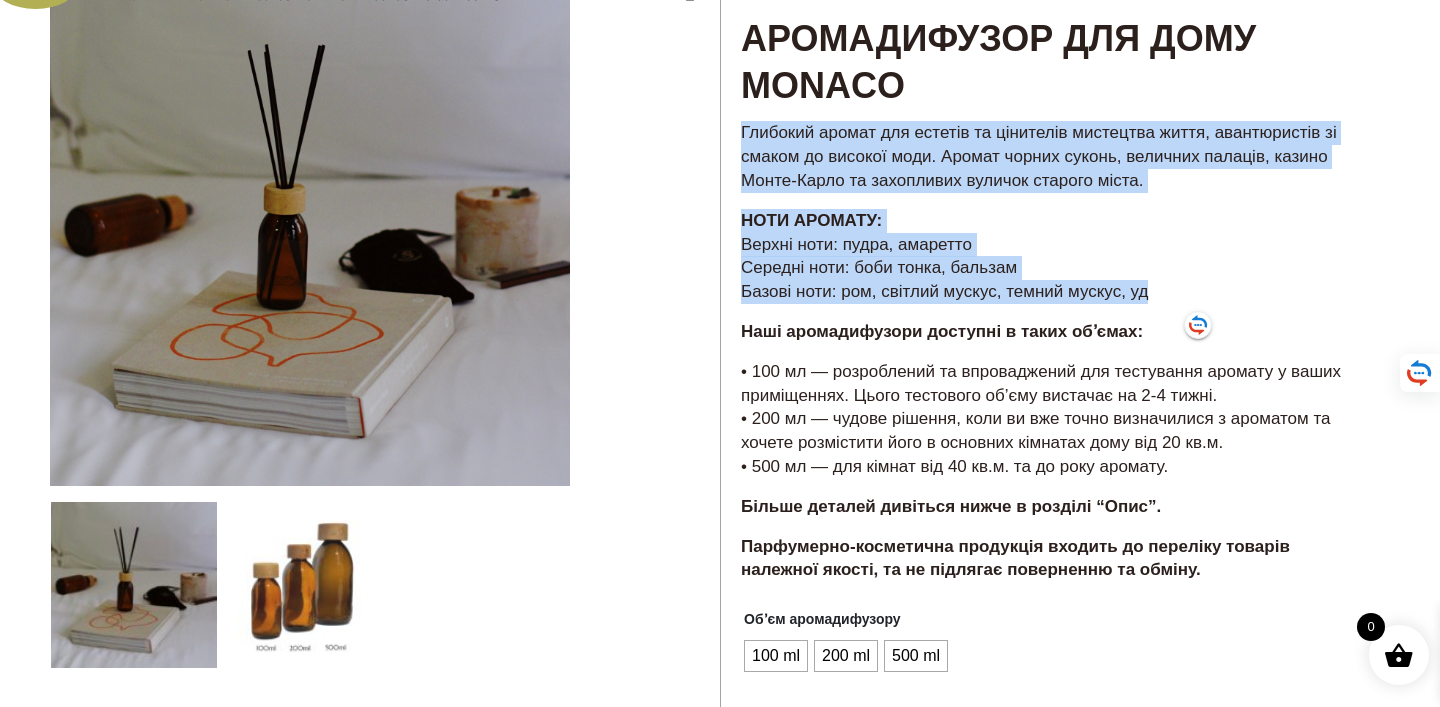 copy on "Глибокий аромат для естетів та цінителів мистецтва життя, авантюристів зі смаком до високої моди. Аромат чорних суконь, величних палаців, казино Монте-Карло та захопливих вуличок старого міста.
НОТИ АРОМАТУ:
Верхні ноти: пудра, амаретто
Середні ноти: боби тонка, бальзам
Базові ноти: ром, світлий мускус, темний мускус, уд" 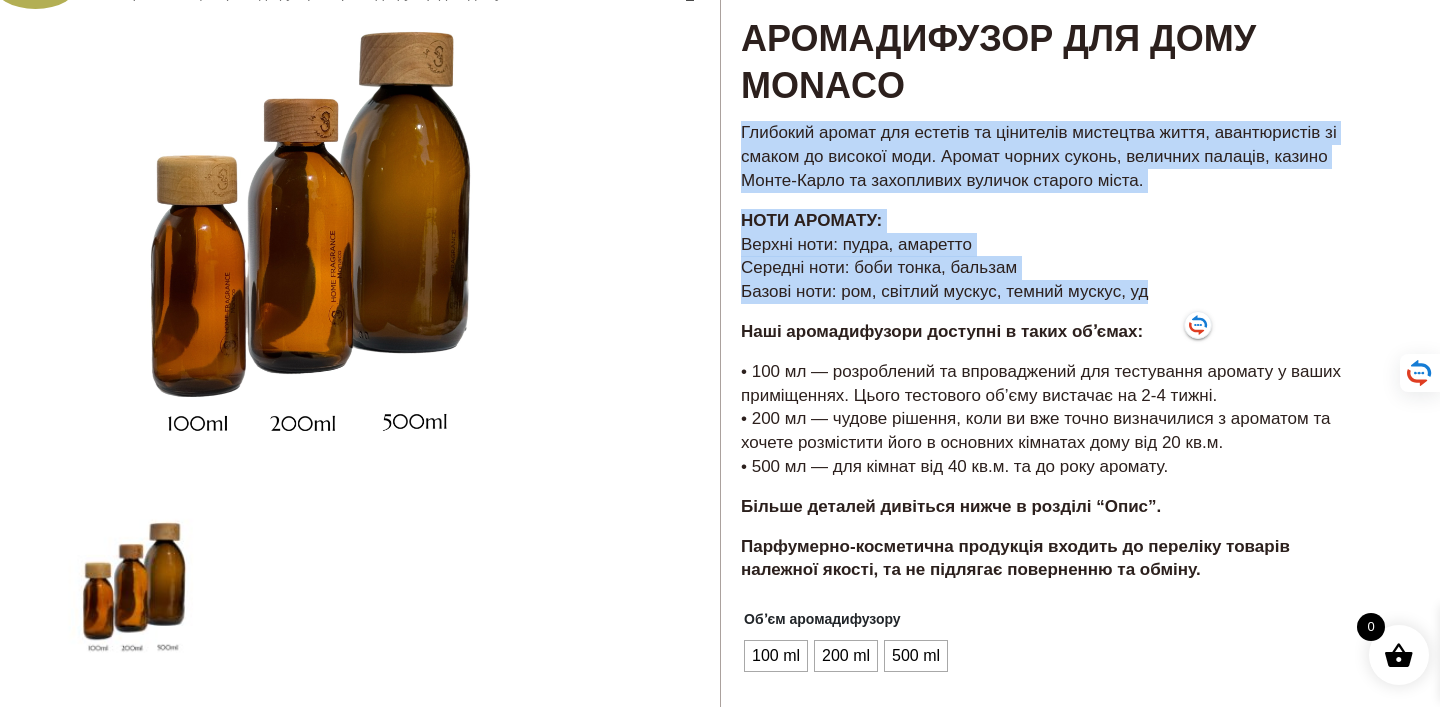 click on "НОТИ АРОМАТУ:" at bounding box center (811, 220) 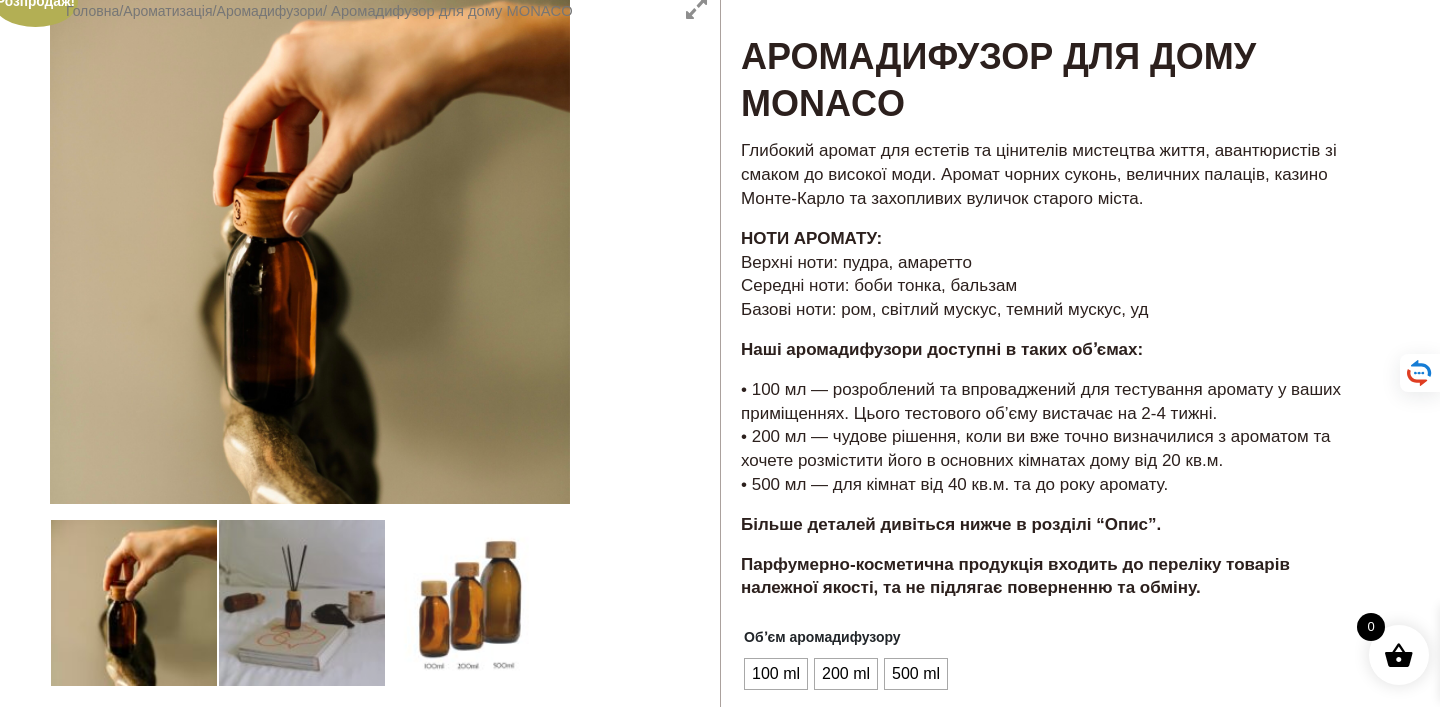 scroll, scrollTop: 147, scrollLeft: 0, axis: vertical 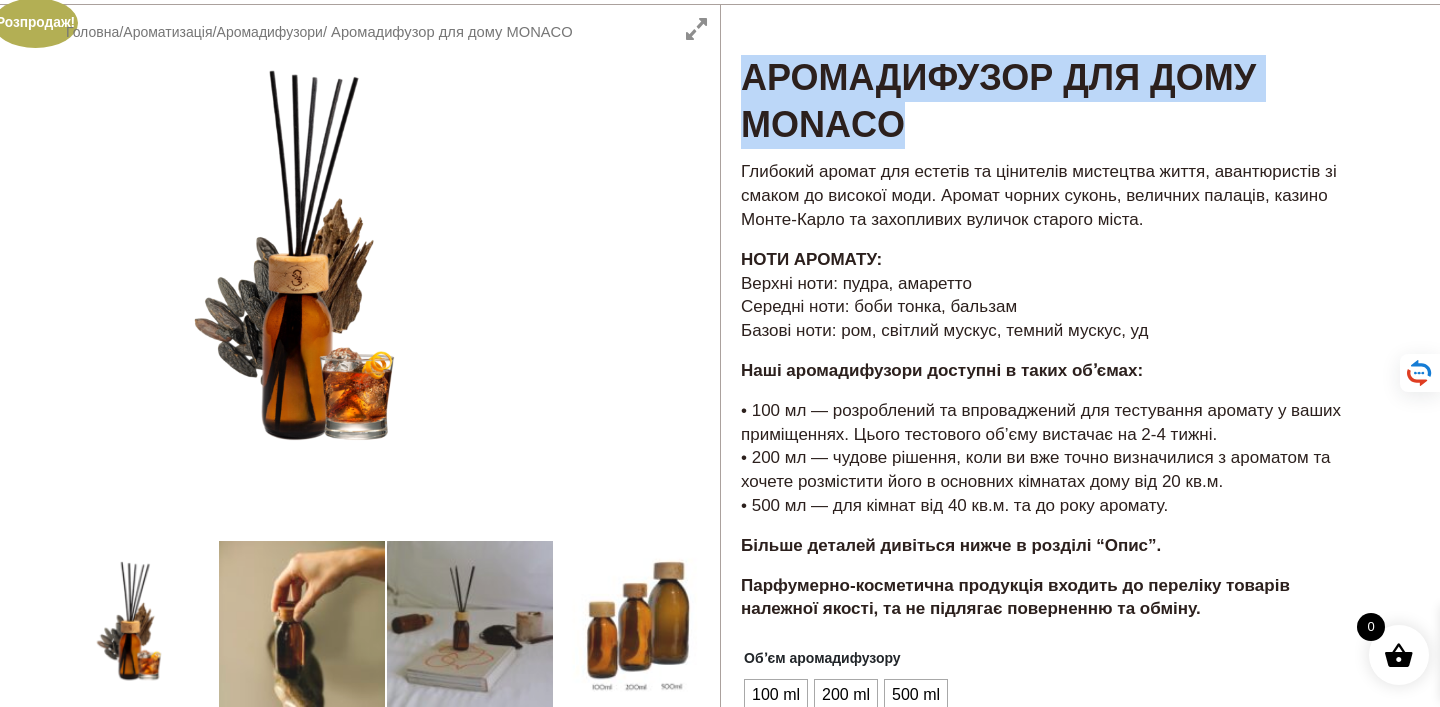 drag, startPoint x: 749, startPoint y: 80, endPoint x: 914, endPoint y: 117, distance: 169.09761 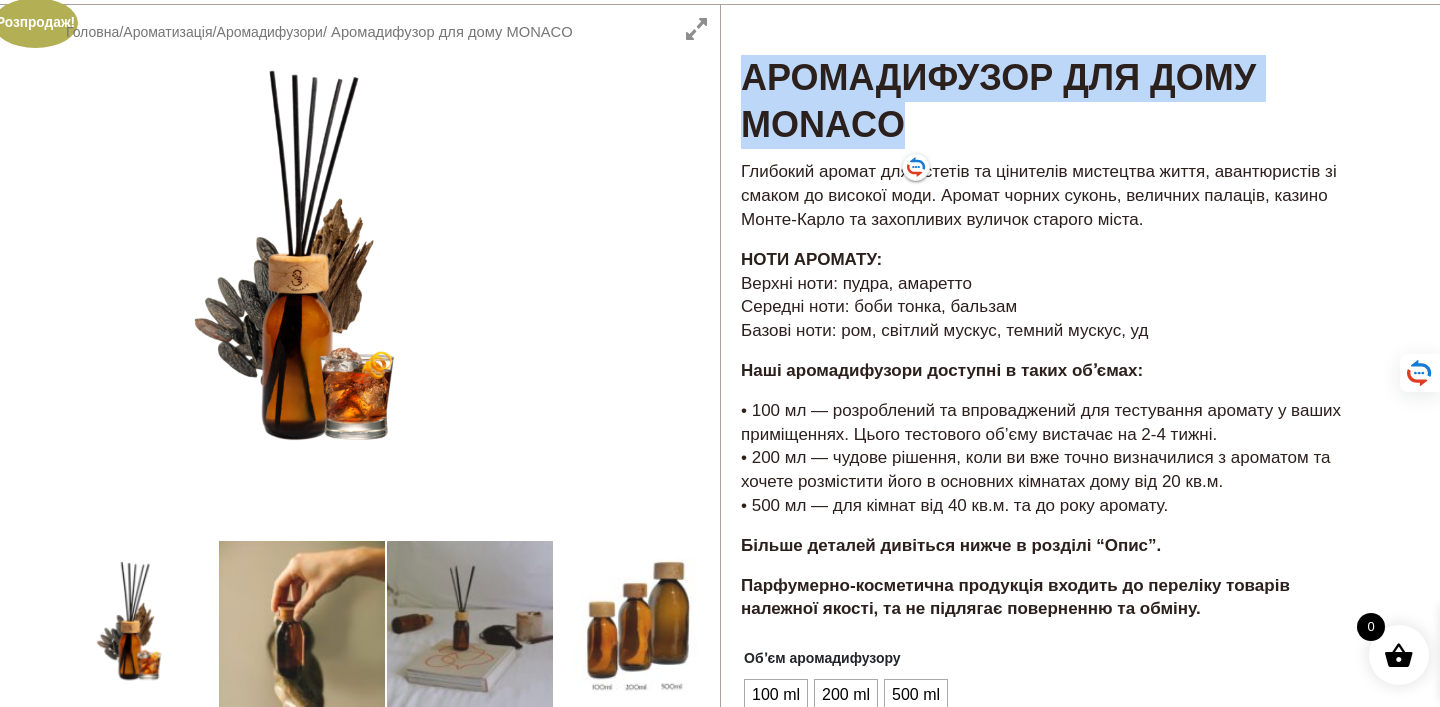 copy on "Аромадифузор для дому MONACO" 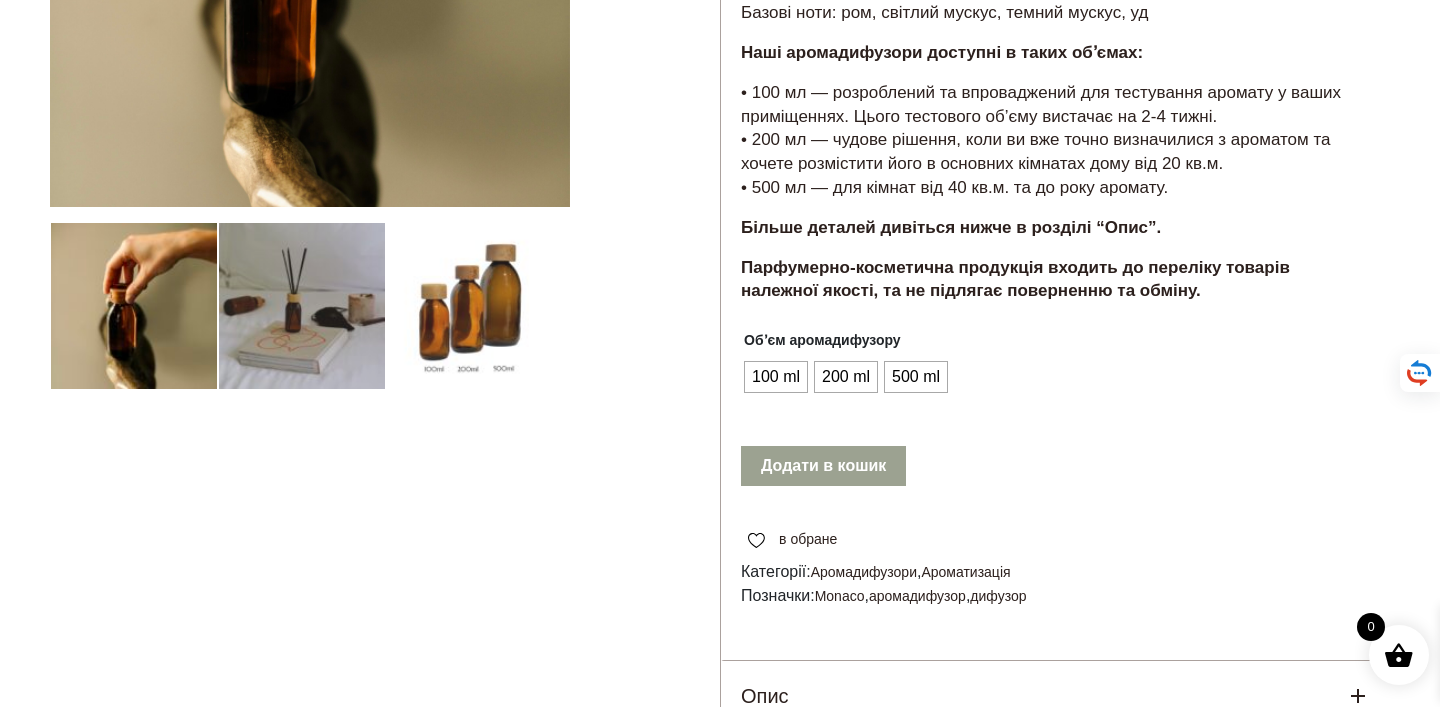 scroll, scrollTop: 475, scrollLeft: 0, axis: vertical 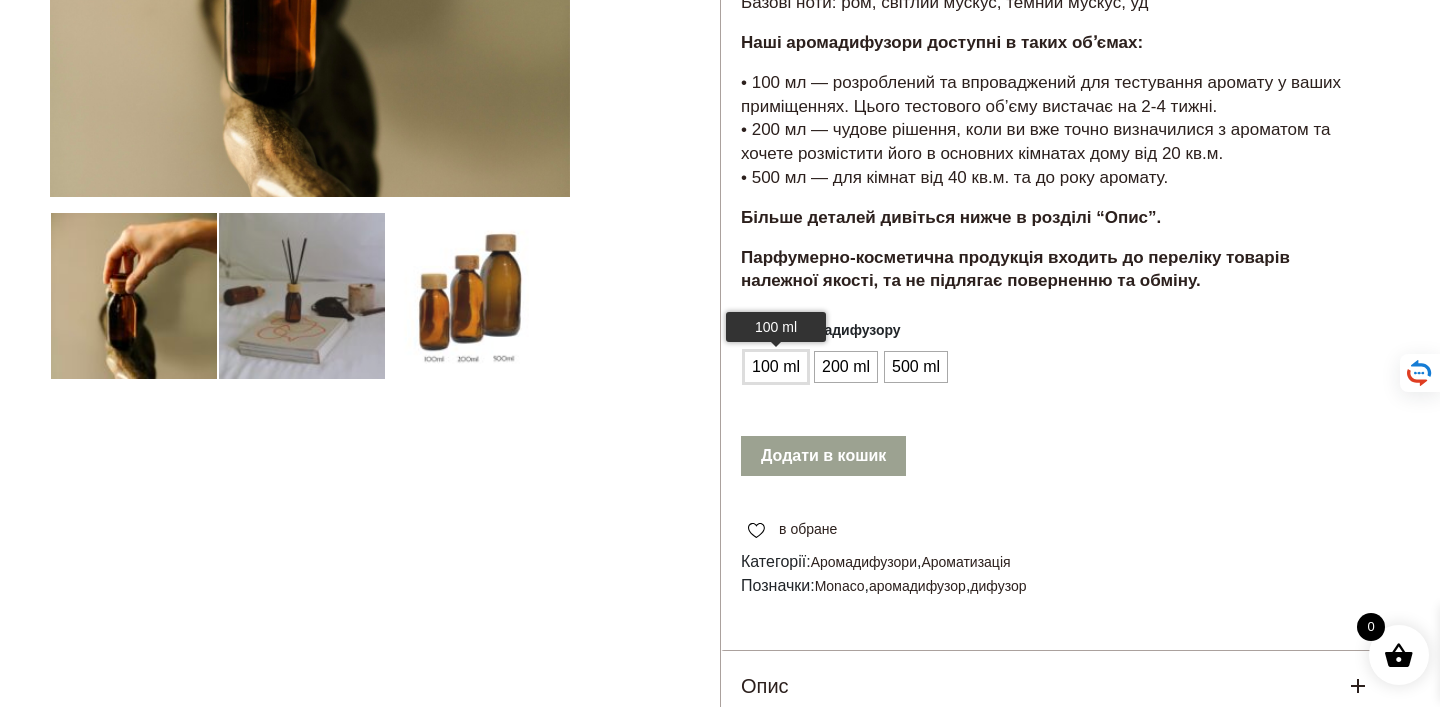 click on "100 ml" 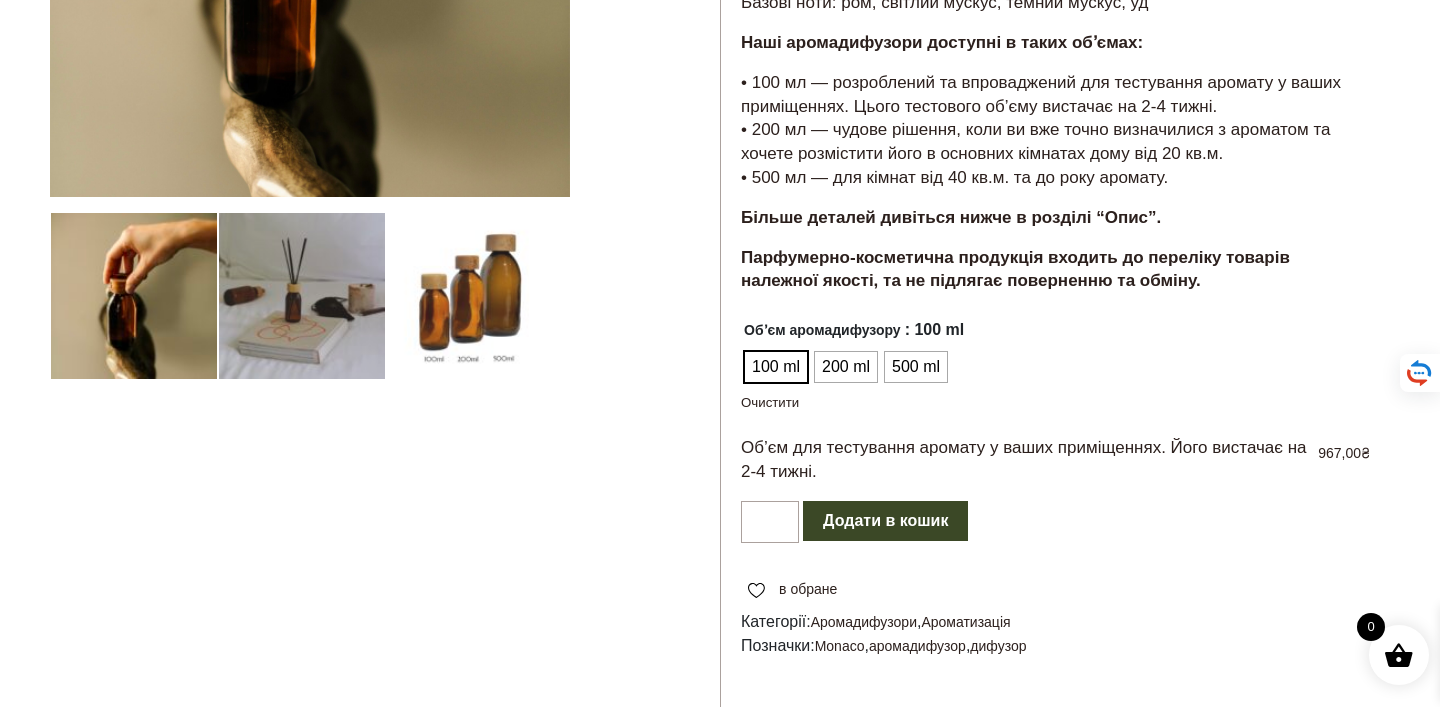 scroll, scrollTop: 0, scrollLeft: 0, axis: both 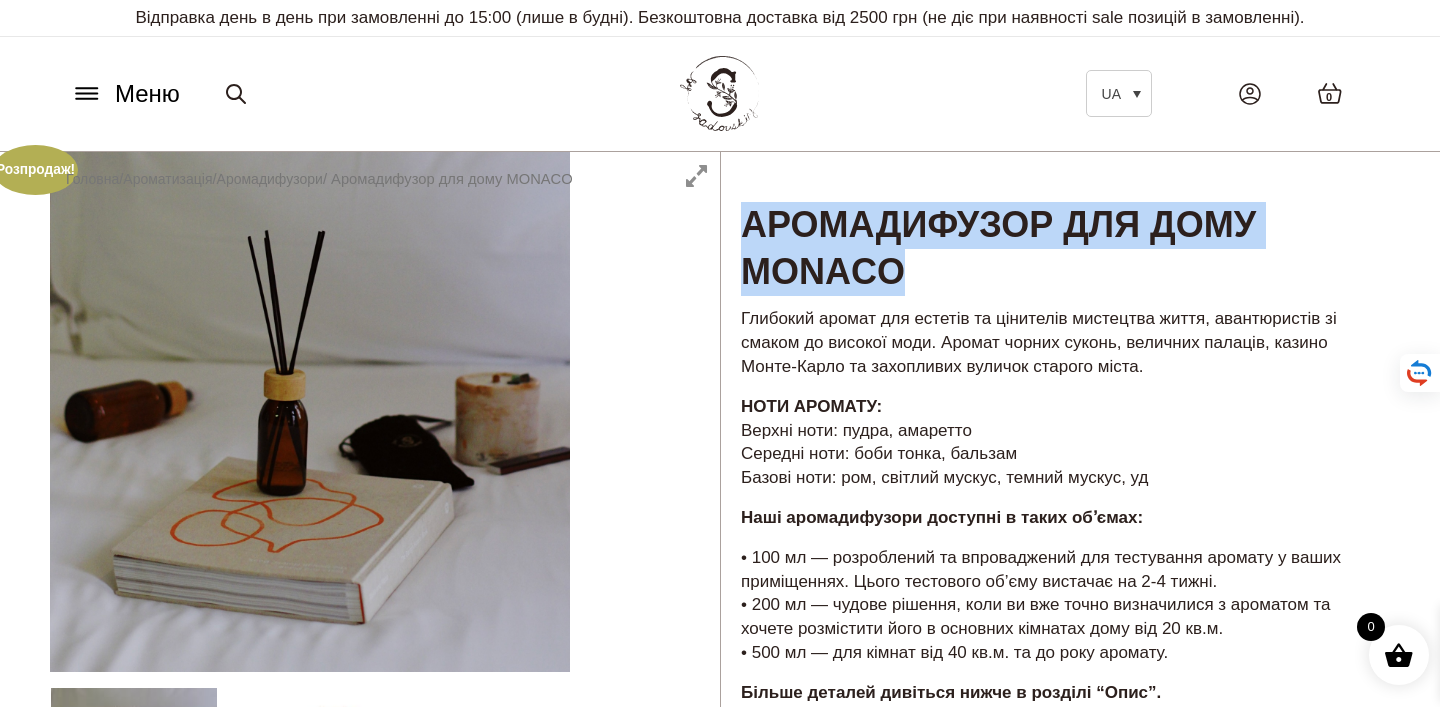 click on "Меню" at bounding box center [147, 94] 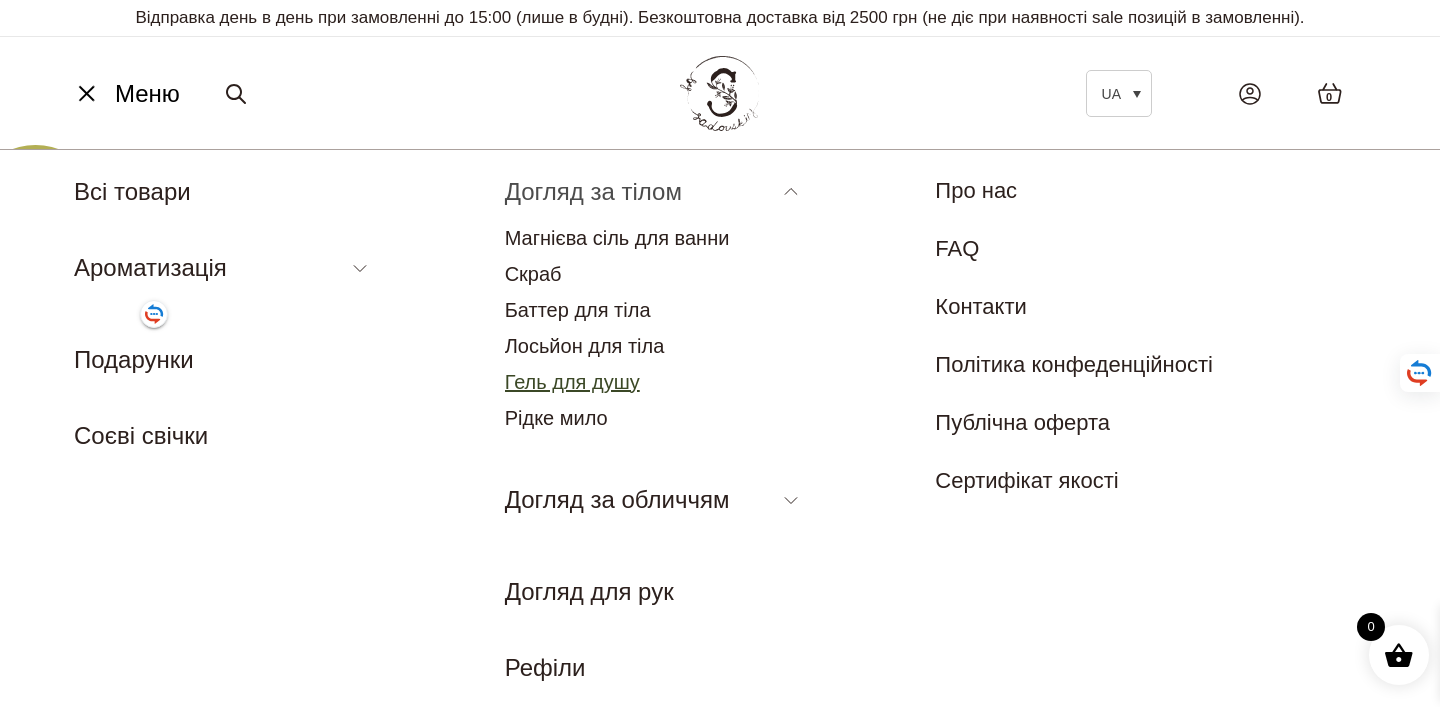click on "Гель для душу" at bounding box center (572, 382) 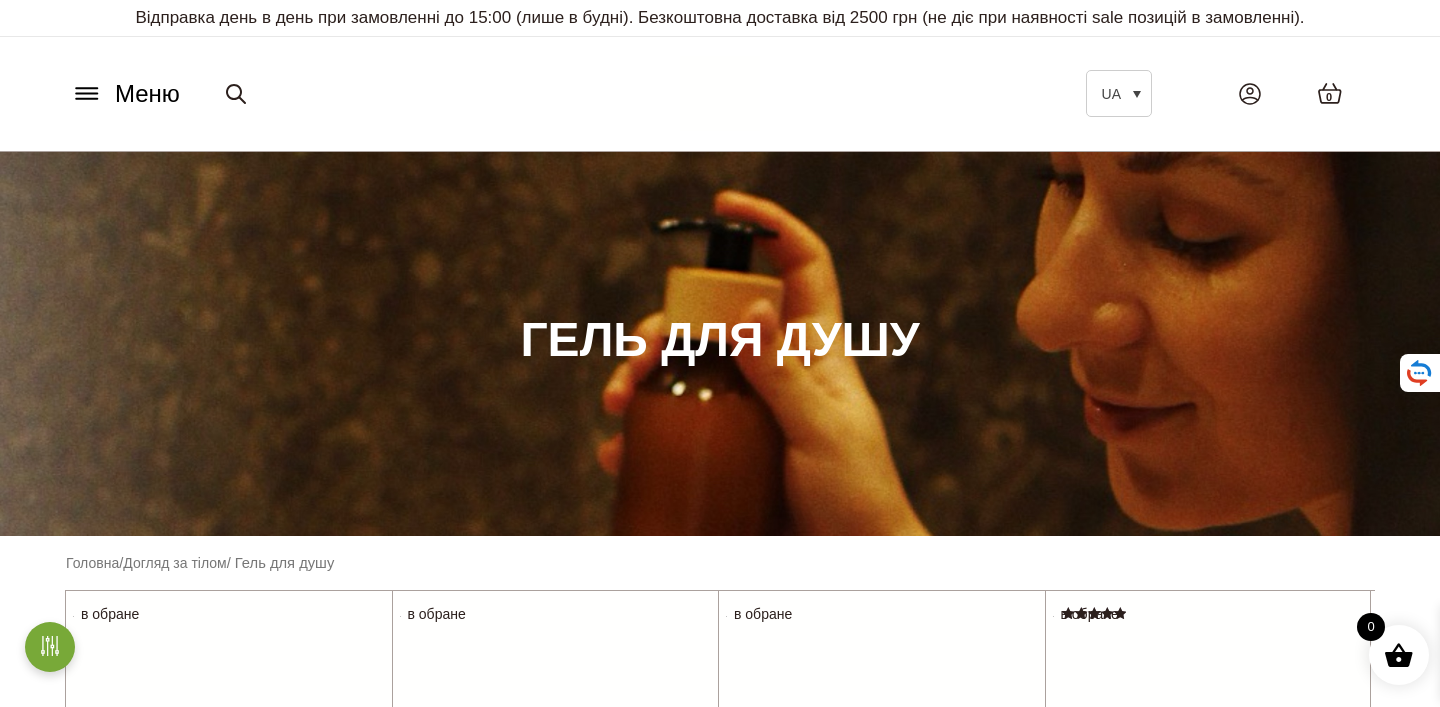 scroll, scrollTop: 0, scrollLeft: 0, axis: both 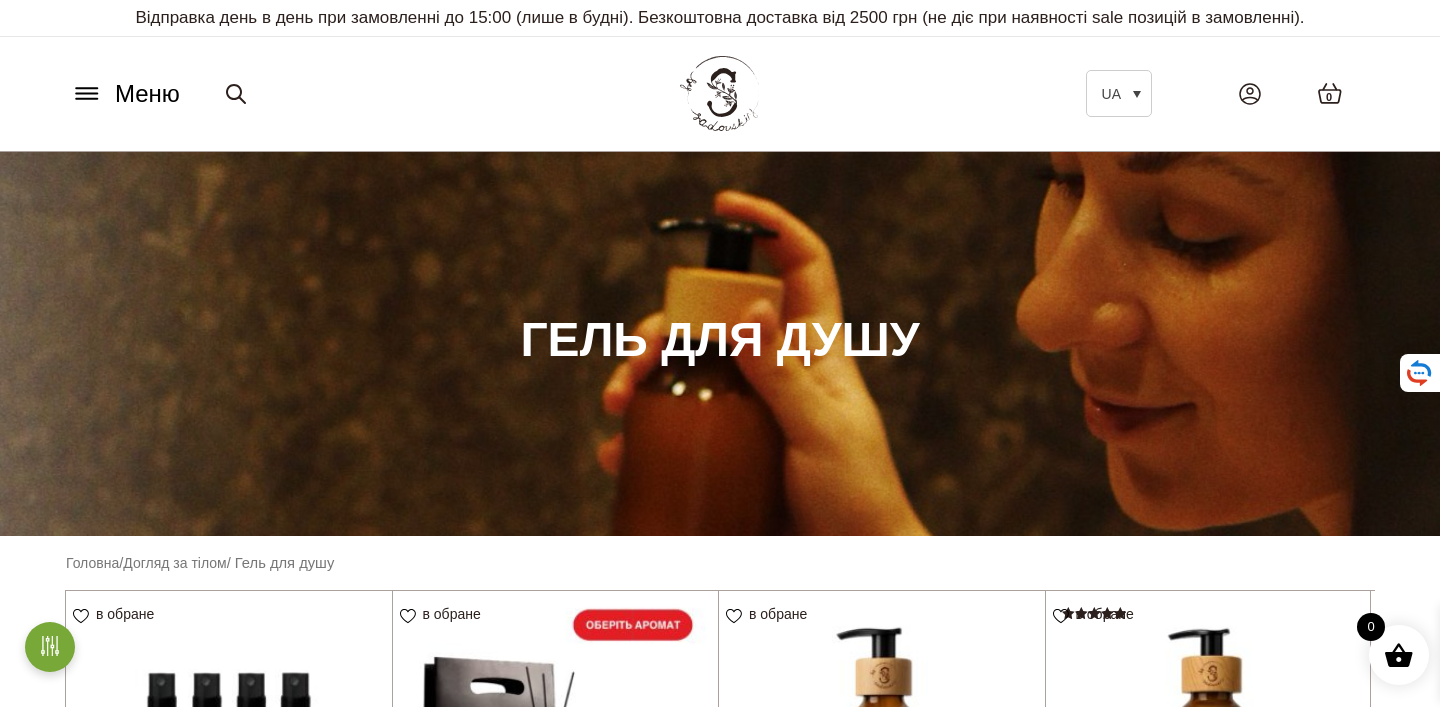 click on "Меню" at bounding box center [147, 94] 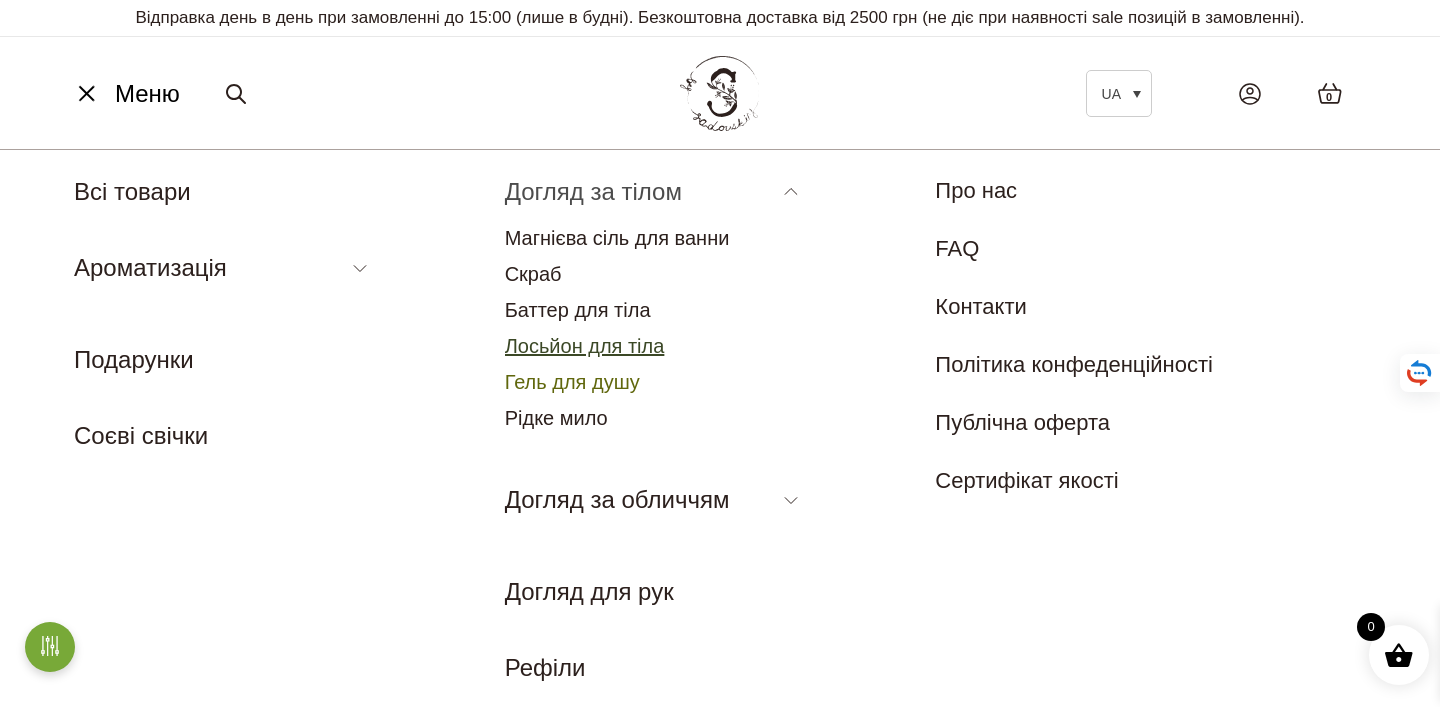 click on "Лосьйон для тіла" at bounding box center (585, 346) 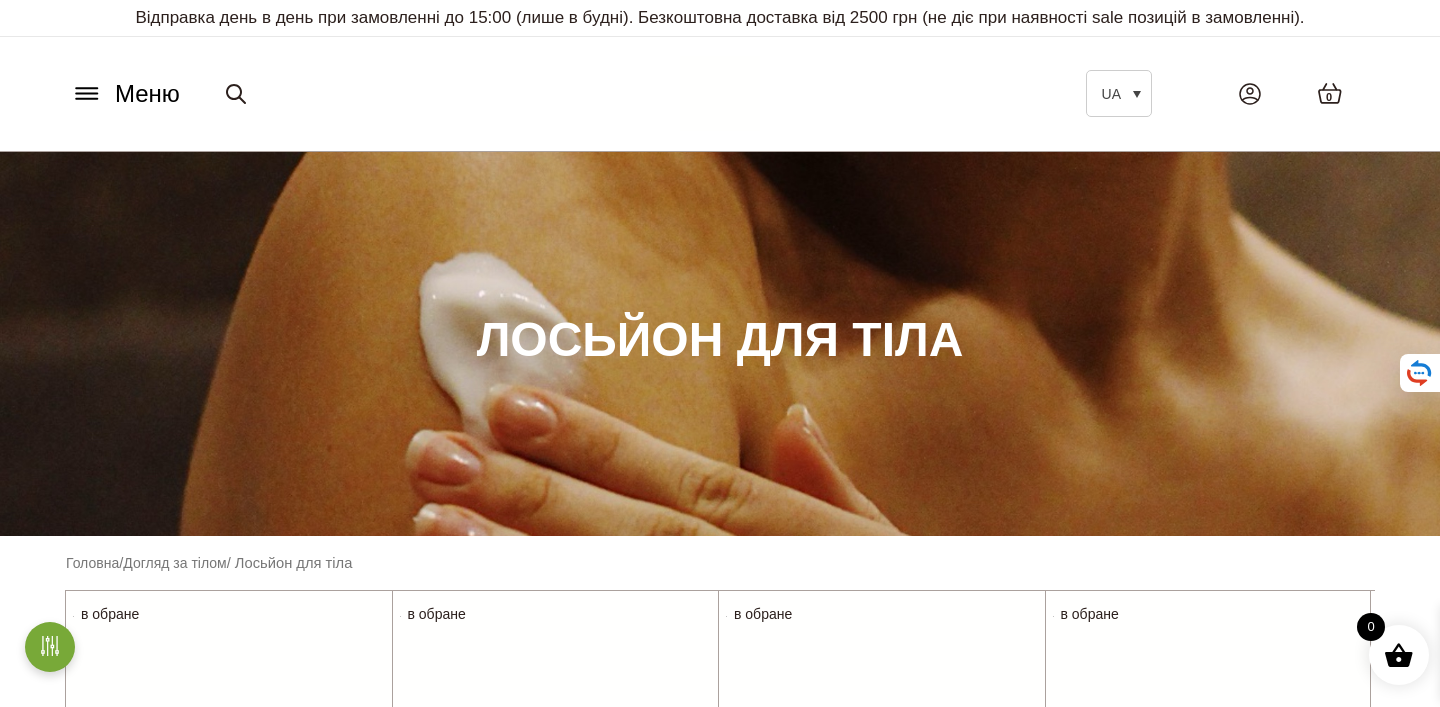 scroll, scrollTop: 0, scrollLeft: 0, axis: both 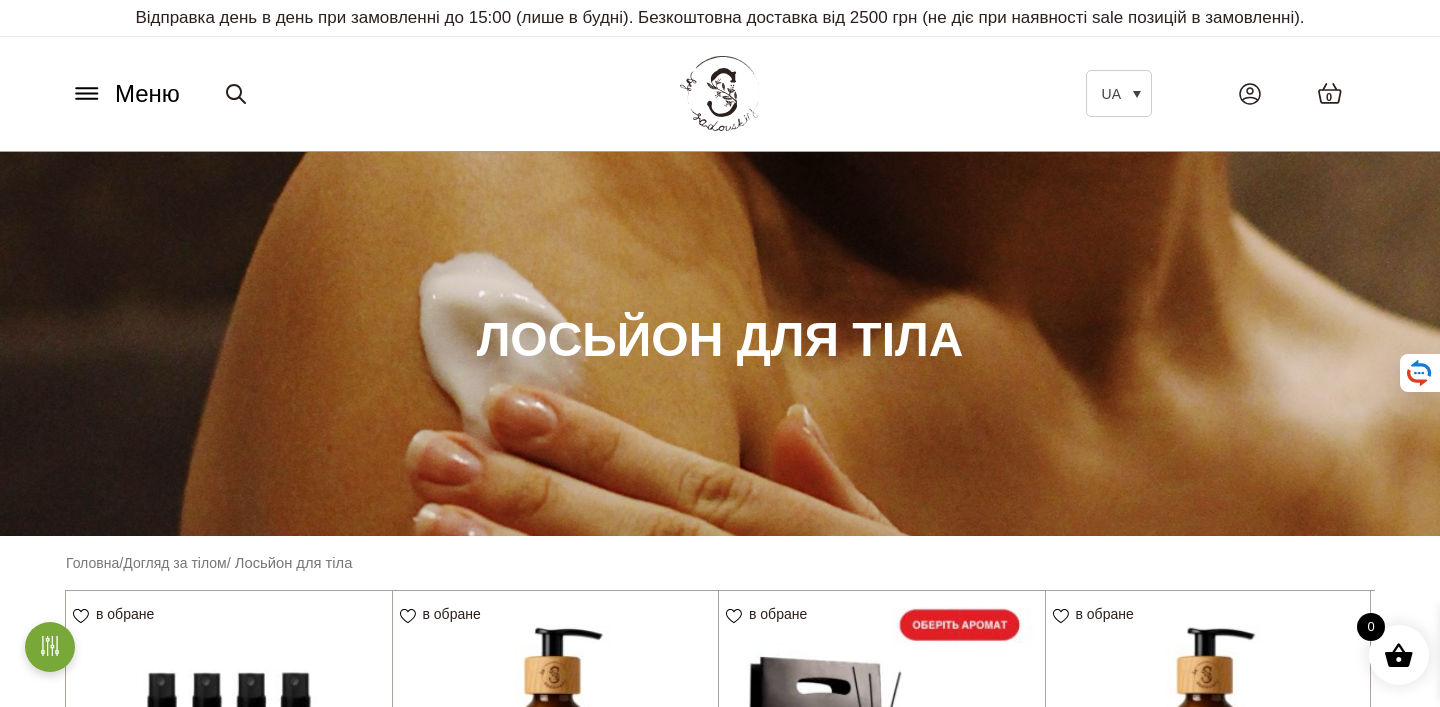 click on "Меню" at bounding box center (147, 94) 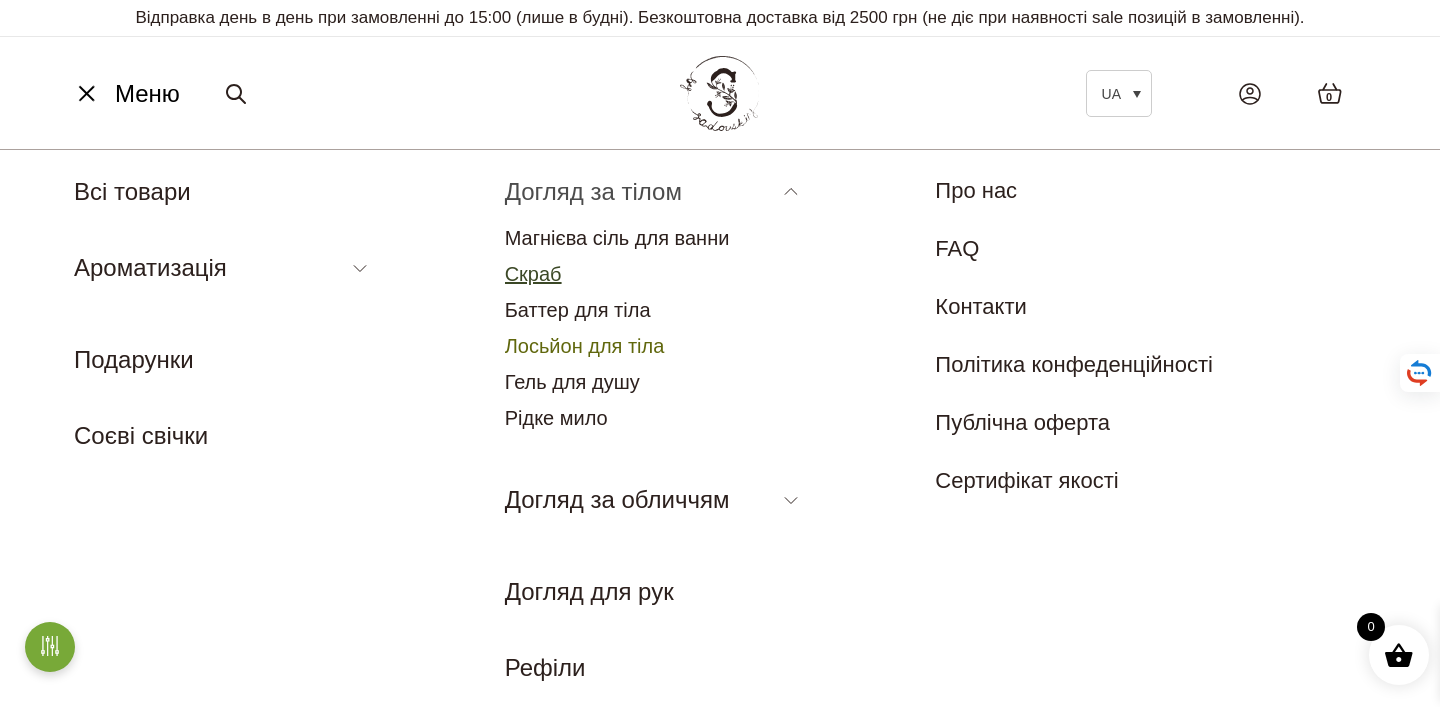 click on "Скраб" at bounding box center [533, 274] 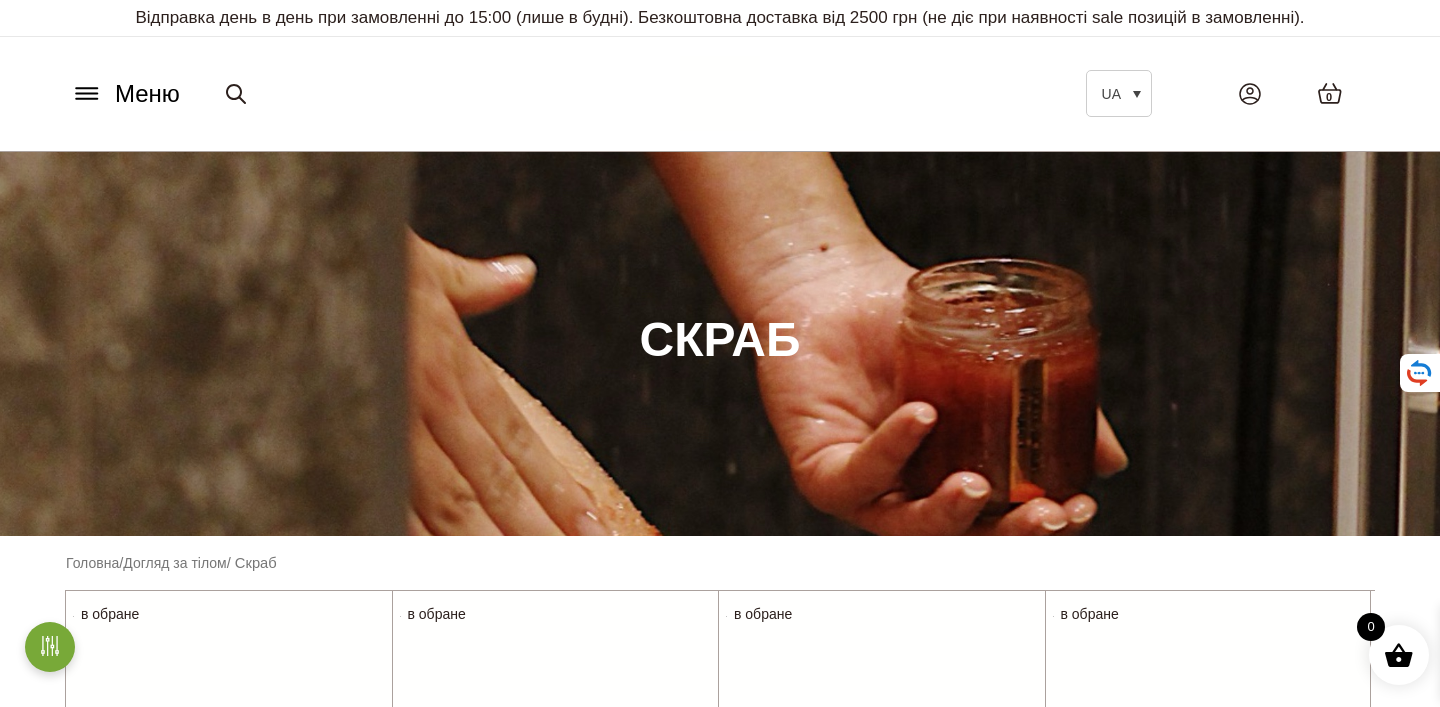 scroll, scrollTop: 395, scrollLeft: 0, axis: vertical 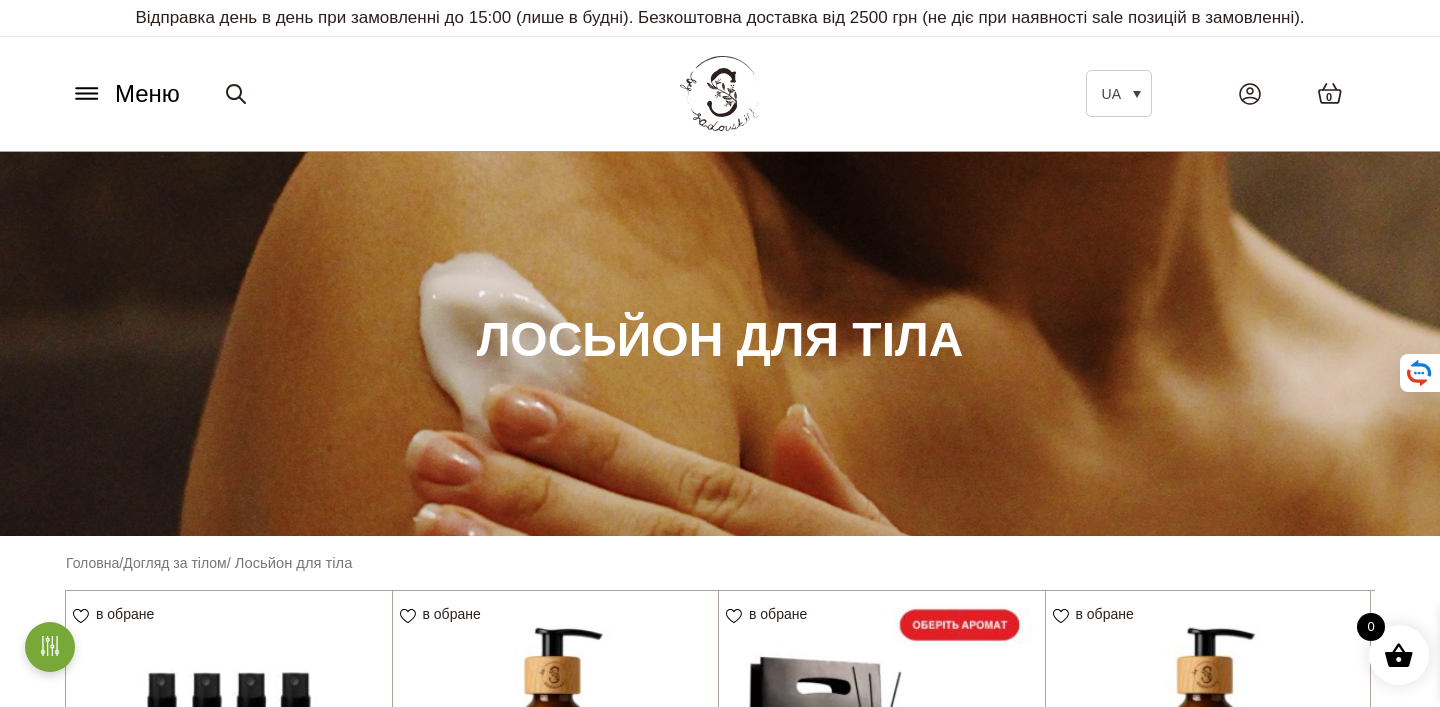 click on "Меню" at bounding box center [147, 94] 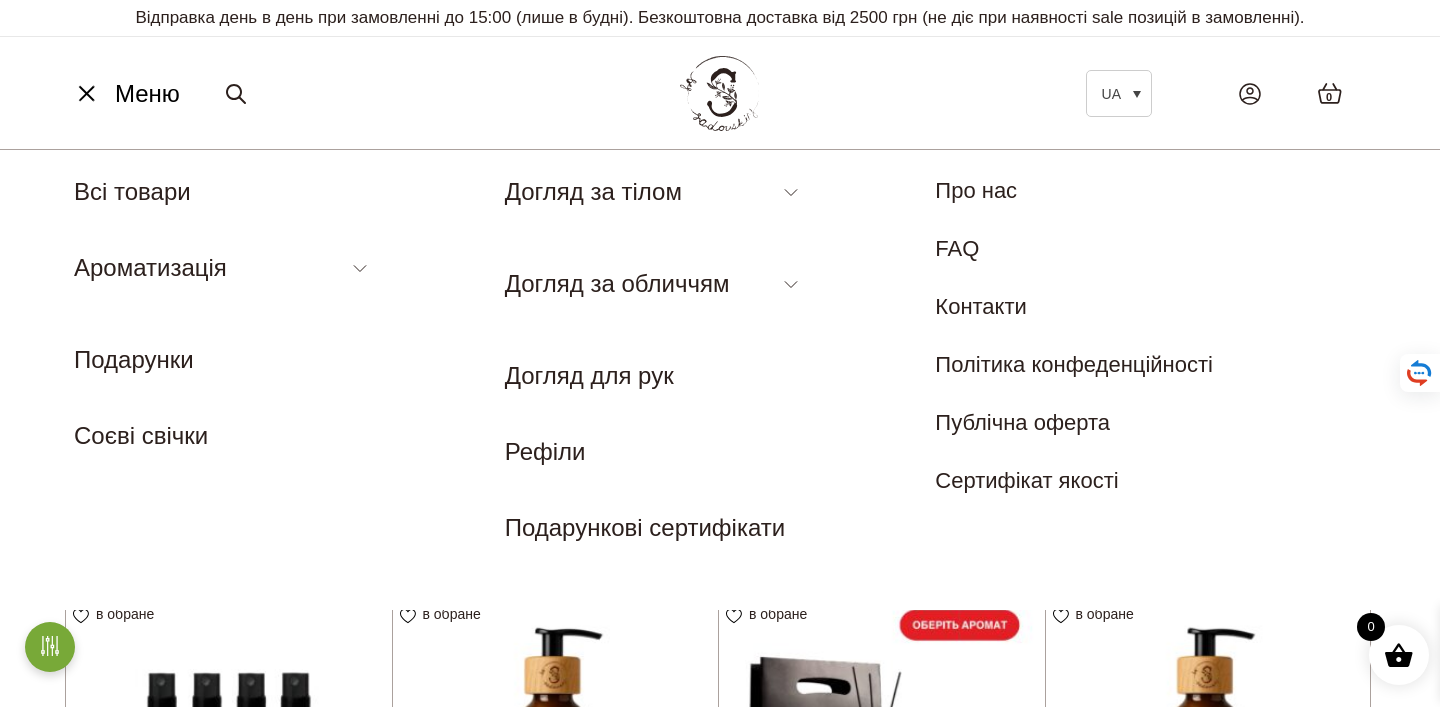 click on "Меню" at bounding box center (147, 94) 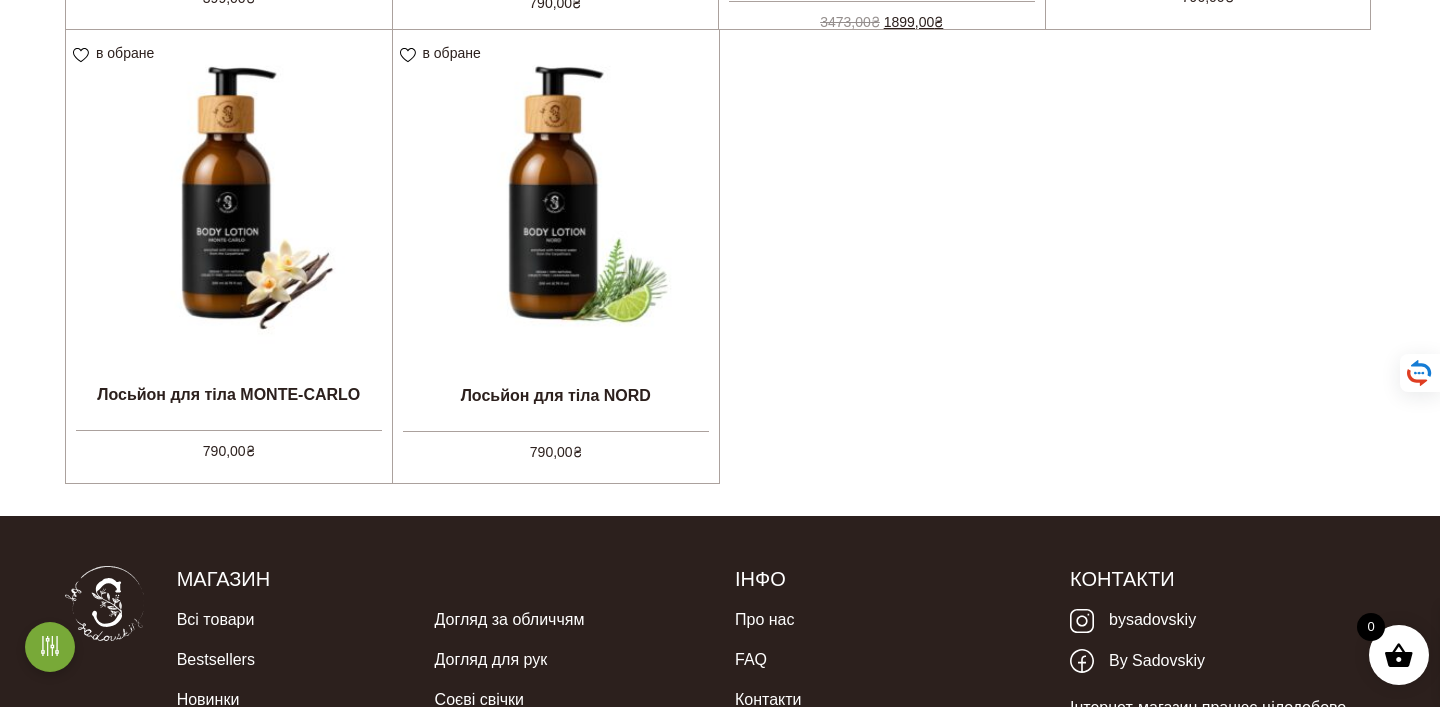 scroll, scrollTop: 1298, scrollLeft: 0, axis: vertical 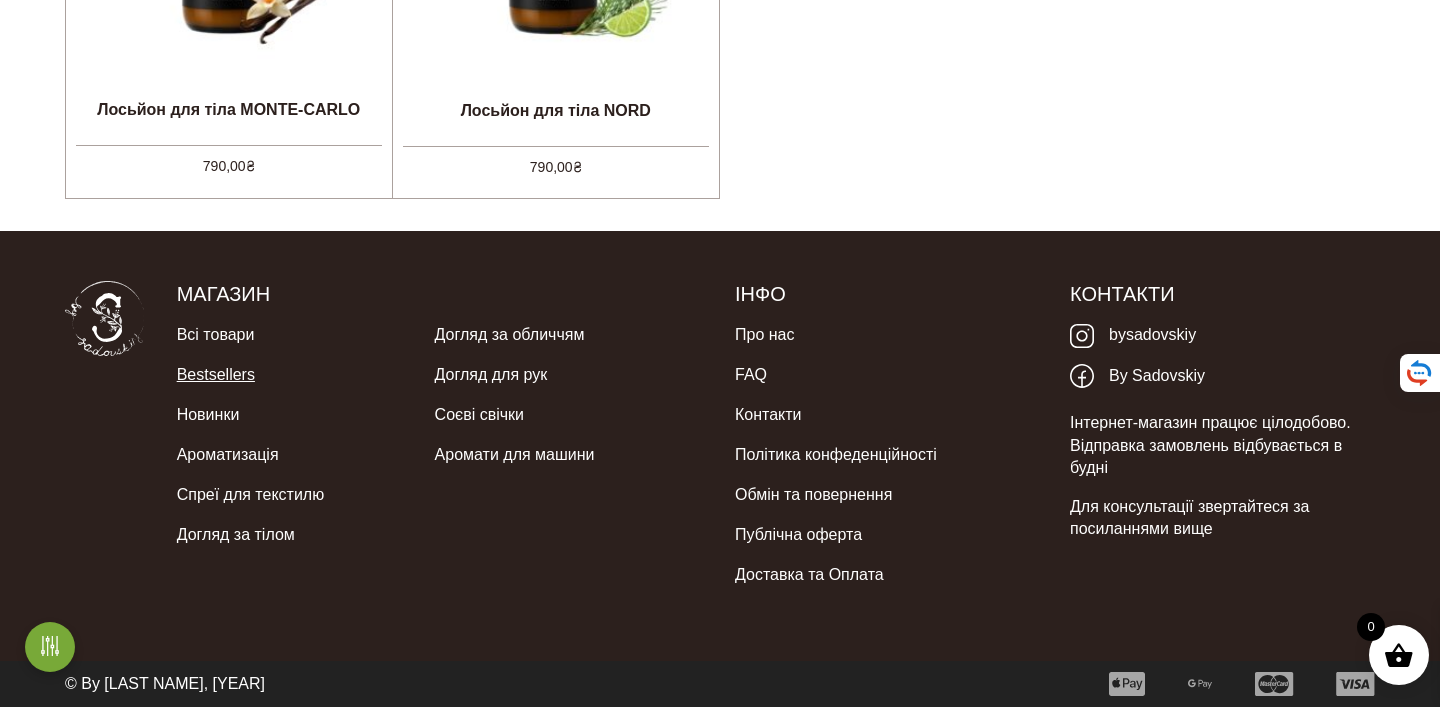 click on "Bestsellers" at bounding box center [216, 375] 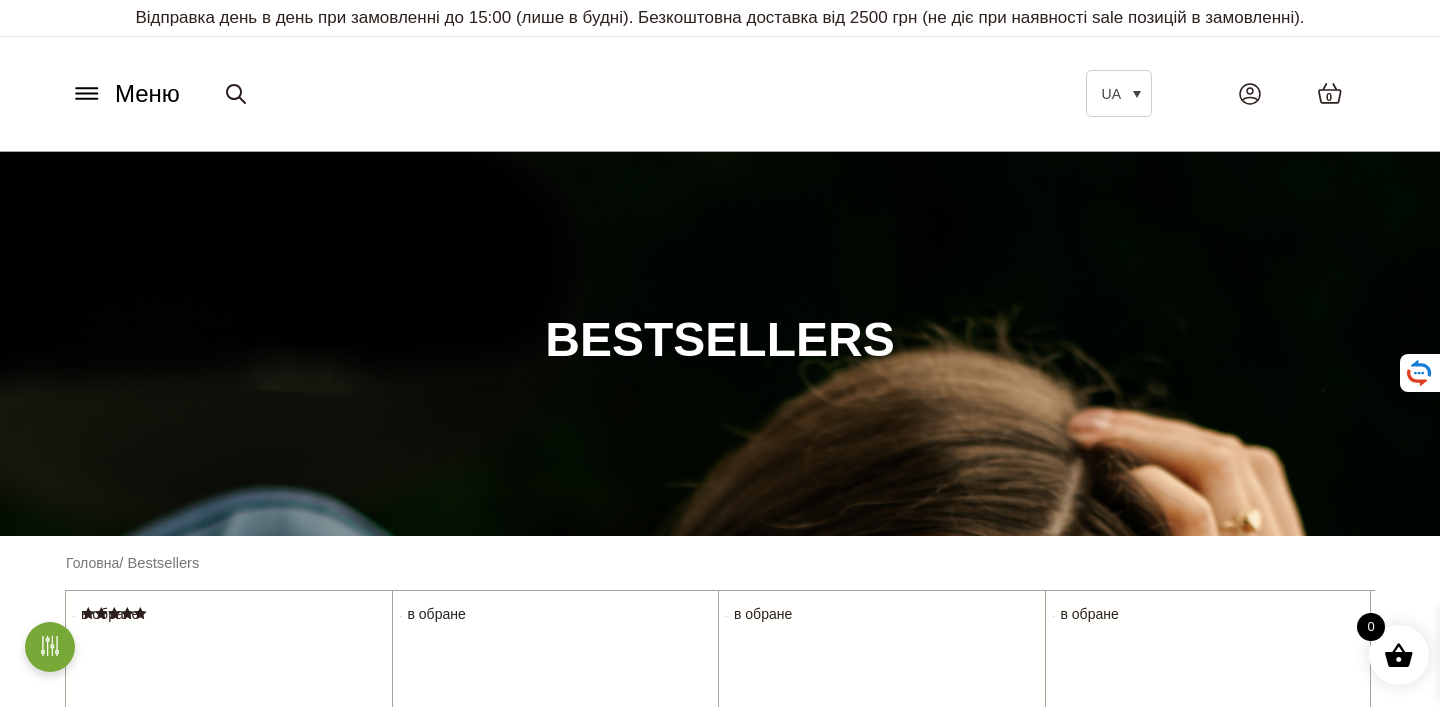 scroll, scrollTop: 0, scrollLeft: 0, axis: both 